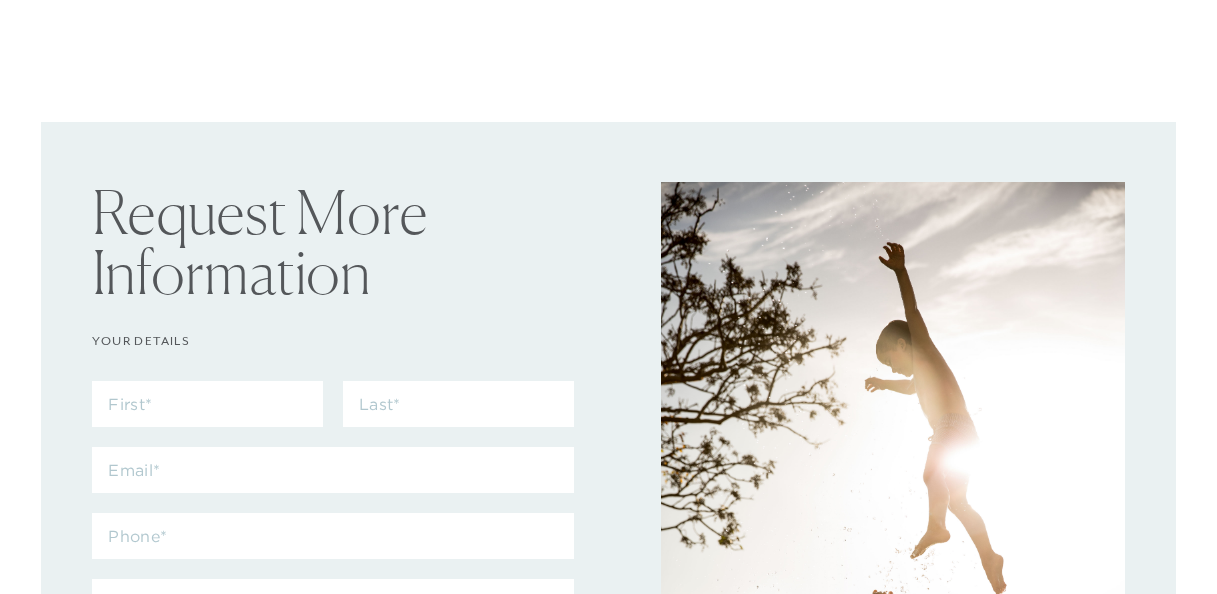 scroll, scrollTop: 346, scrollLeft: 0, axis: vertical 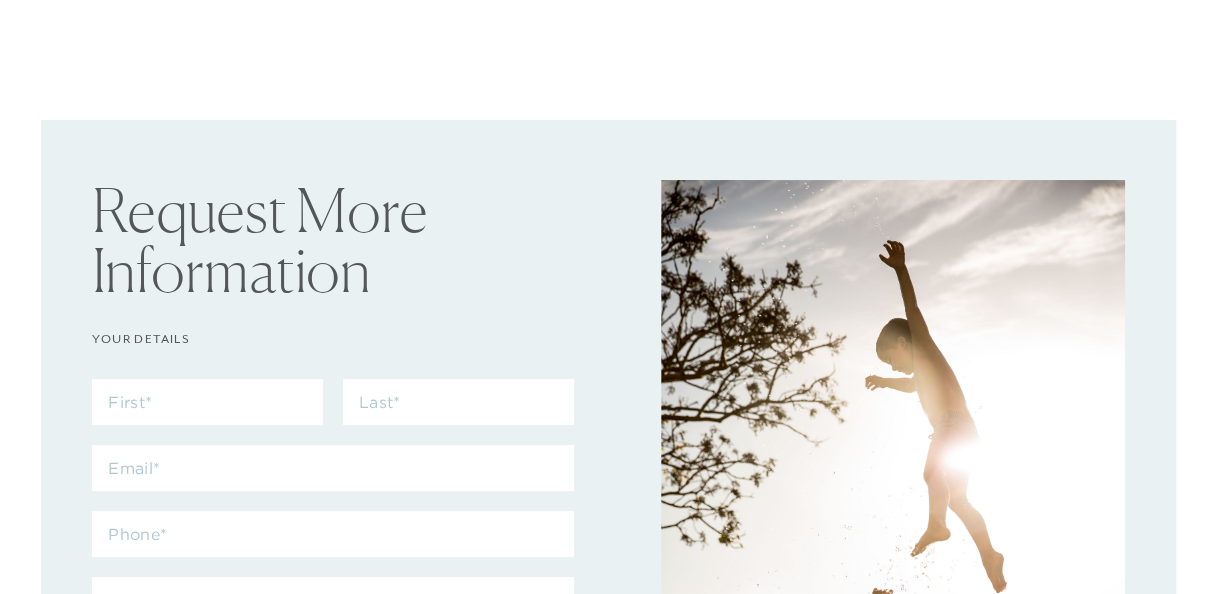 checkbox on "false" 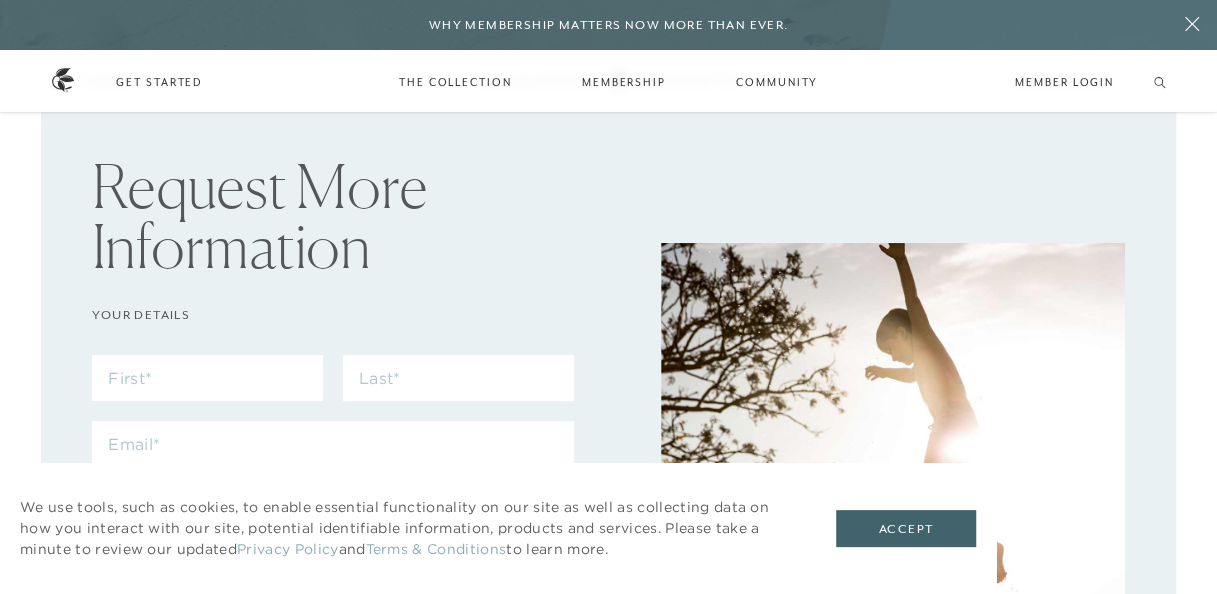 scroll, scrollTop: 38, scrollLeft: 0, axis: vertical 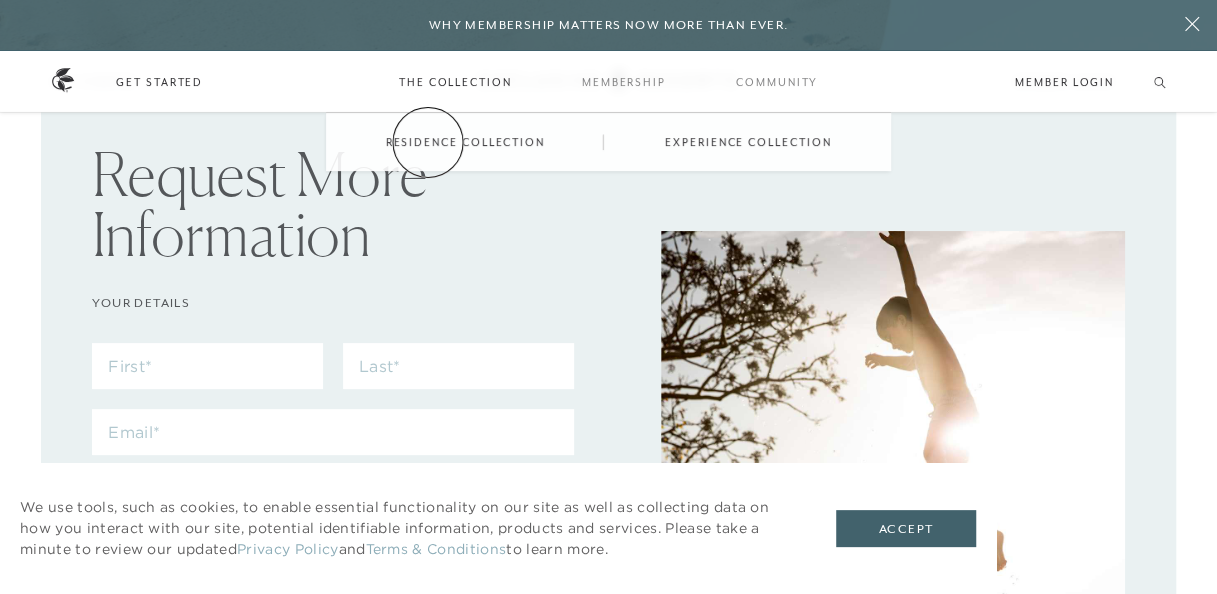 click on "Residence Collection" at bounding box center [465, 142] 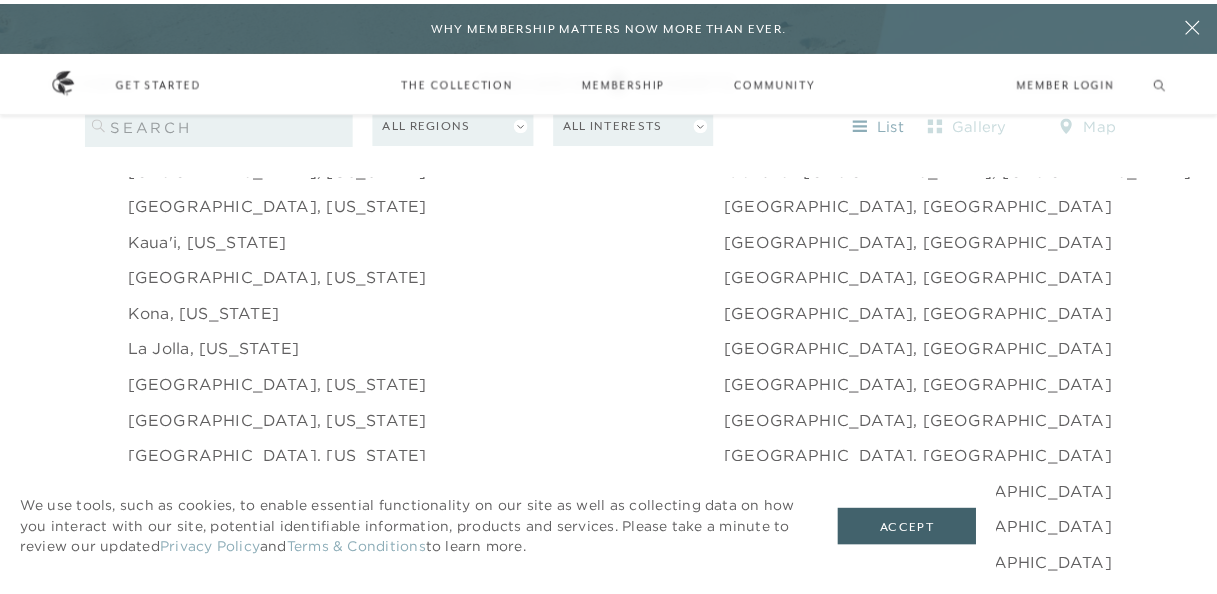 scroll, scrollTop: 0, scrollLeft: 0, axis: both 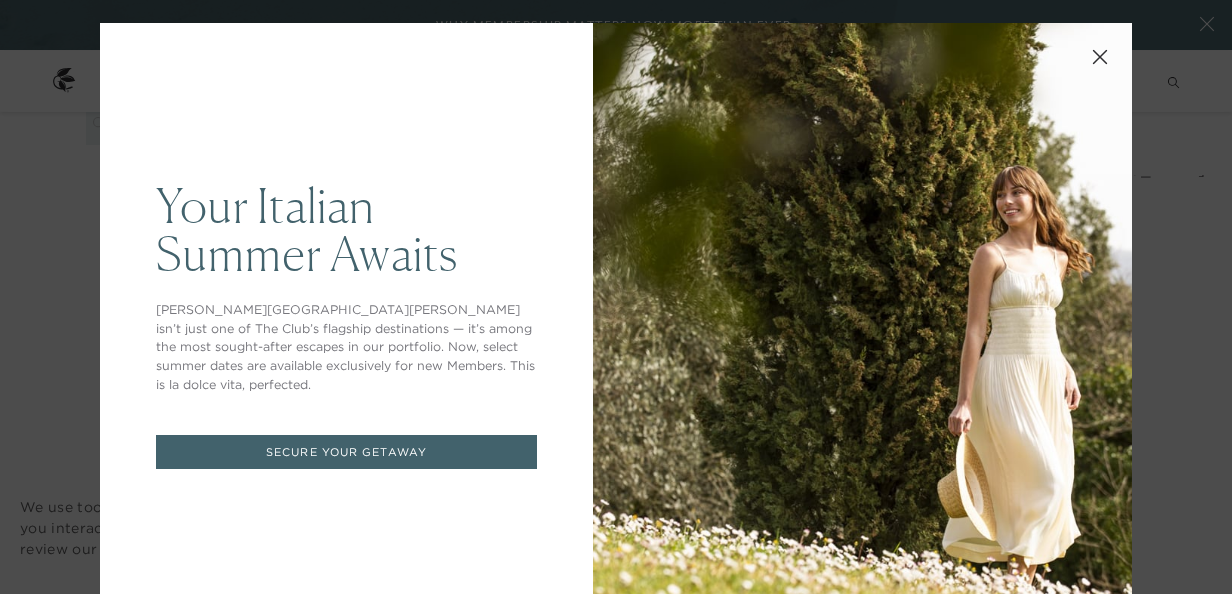 click 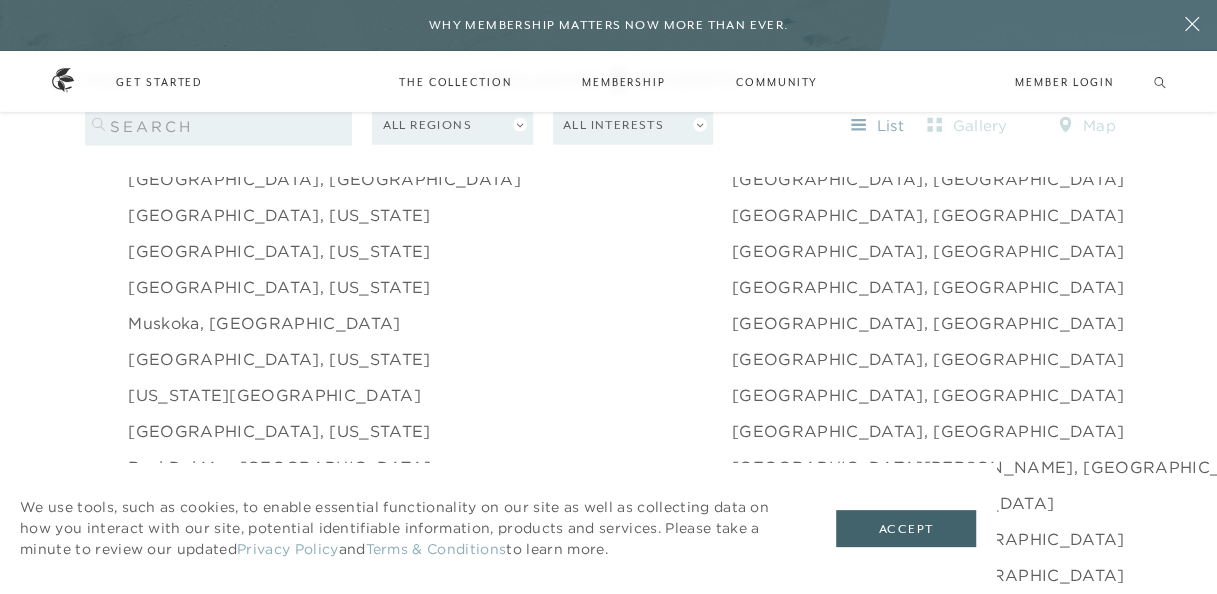 scroll, scrollTop: 2632, scrollLeft: 0, axis: vertical 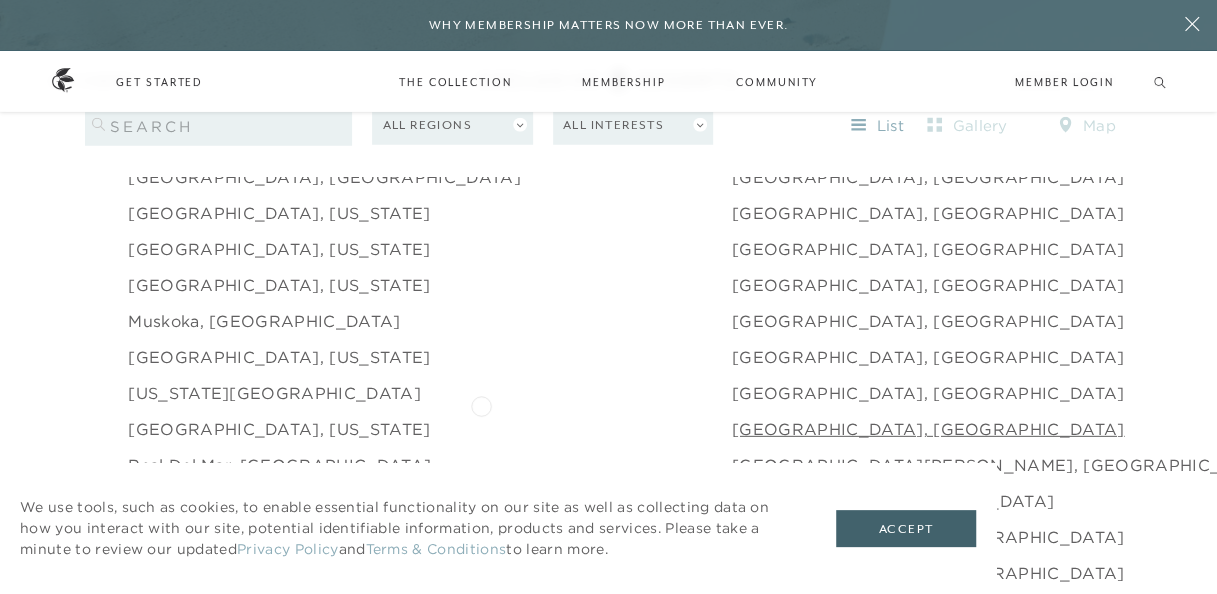 click on "Sicily, Italy" at bounding box center (928, 429) 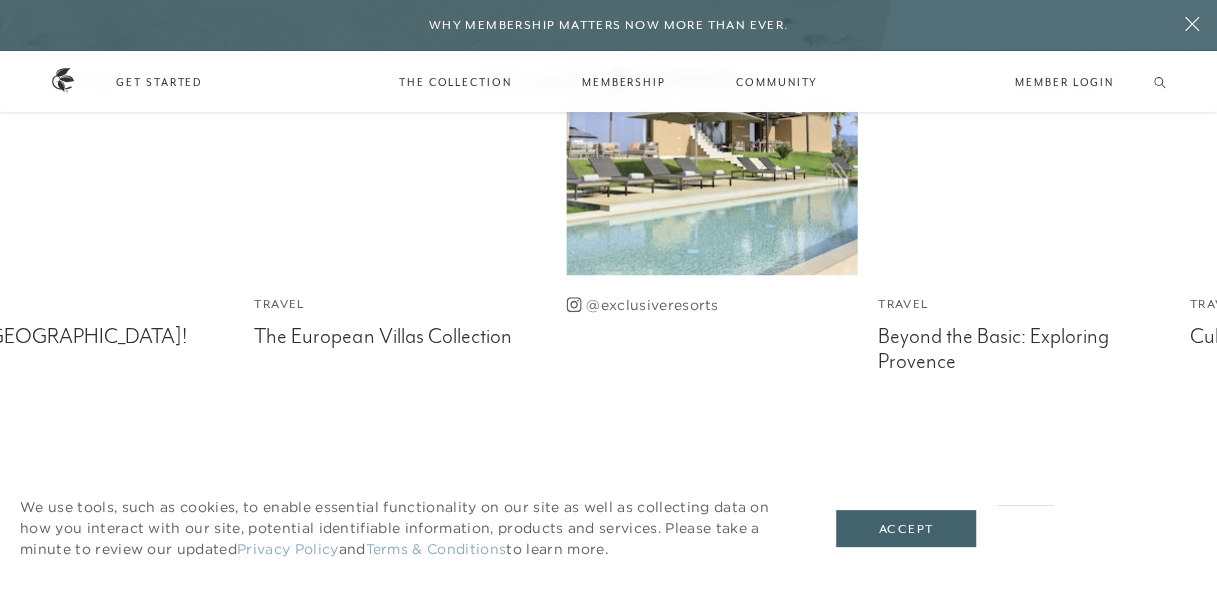 scroll, scrollTop: 4222, scrollLeft: 0, axis: vertical 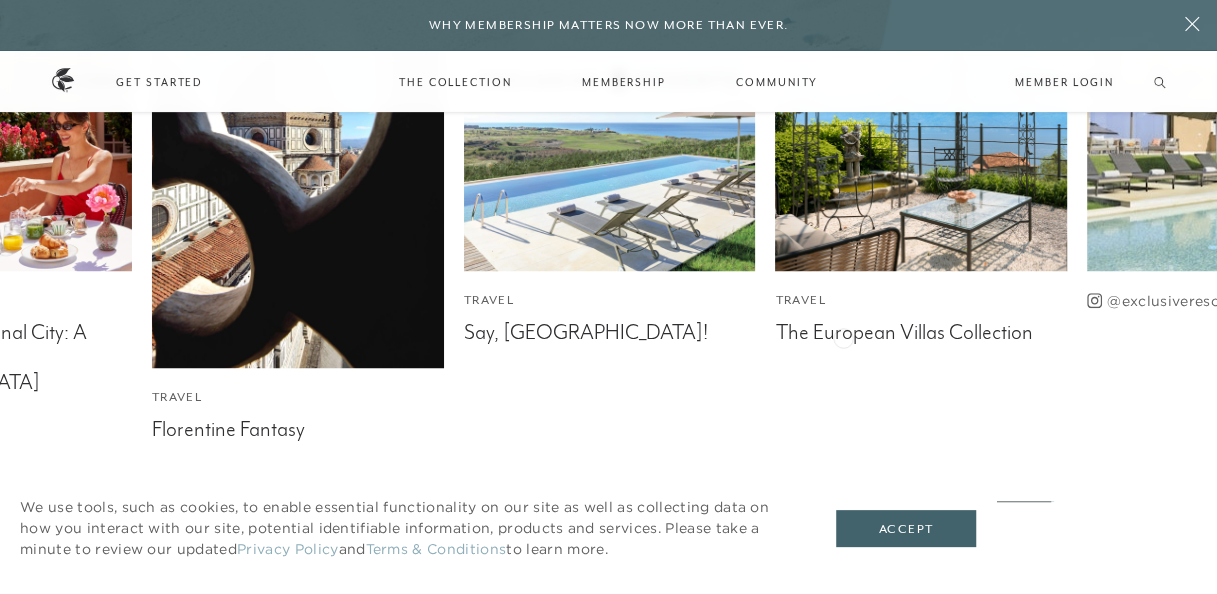 click on "The European Villas Collection" at bounding box center [921, 330] 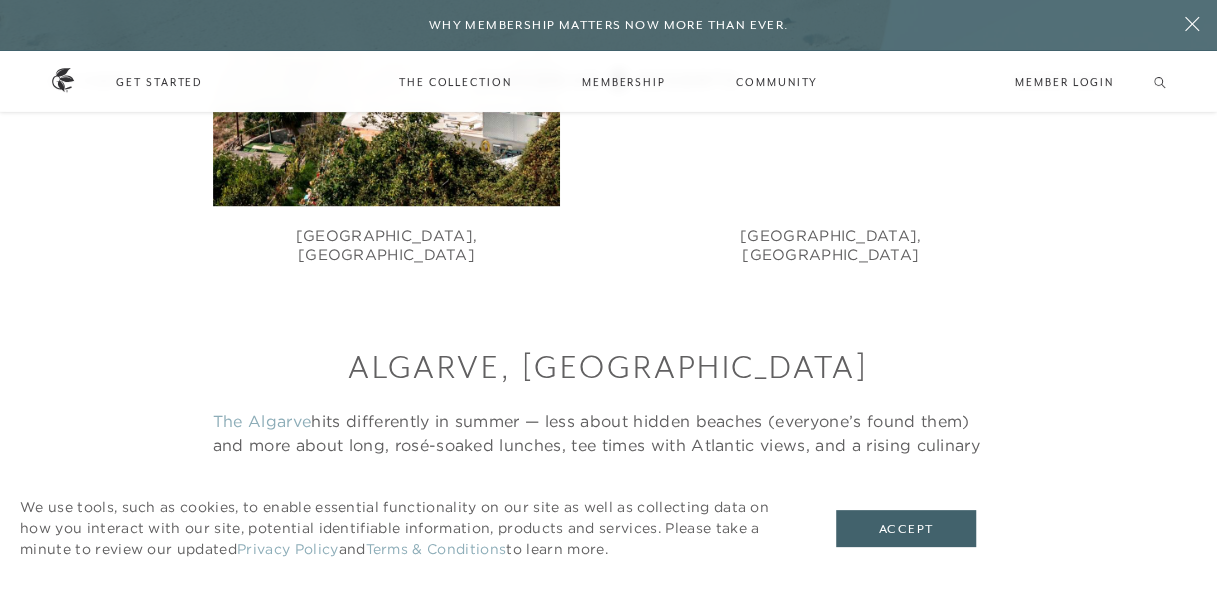 scroll, scrollTop: 1390, scrollLeft: 0, axis: vertical 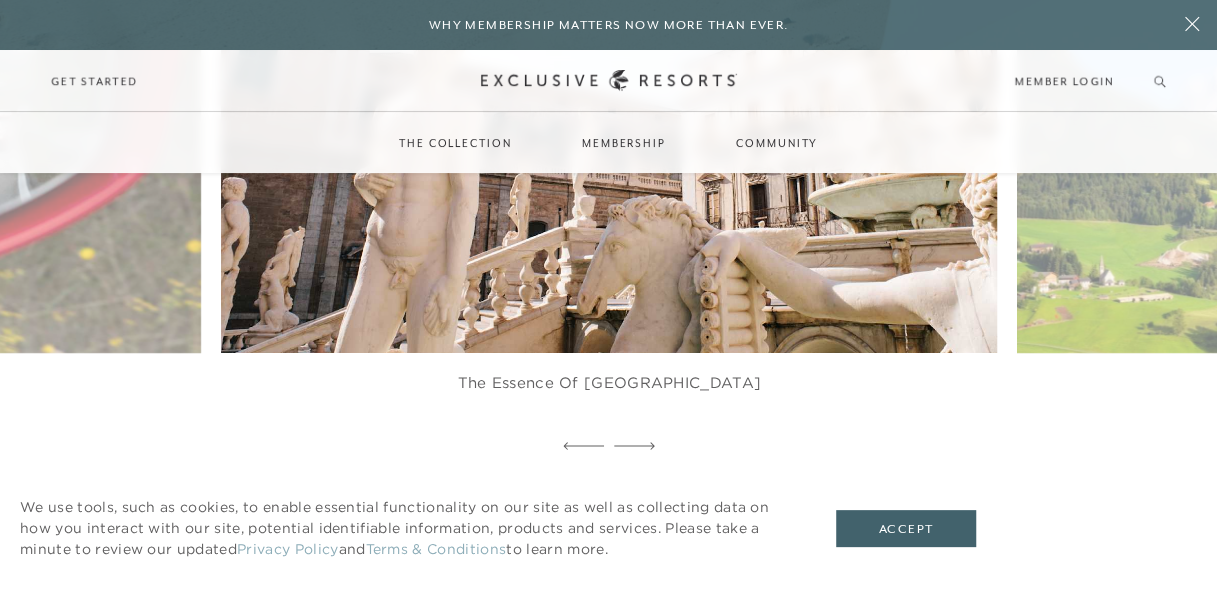 click at bounding box center [636, 113] 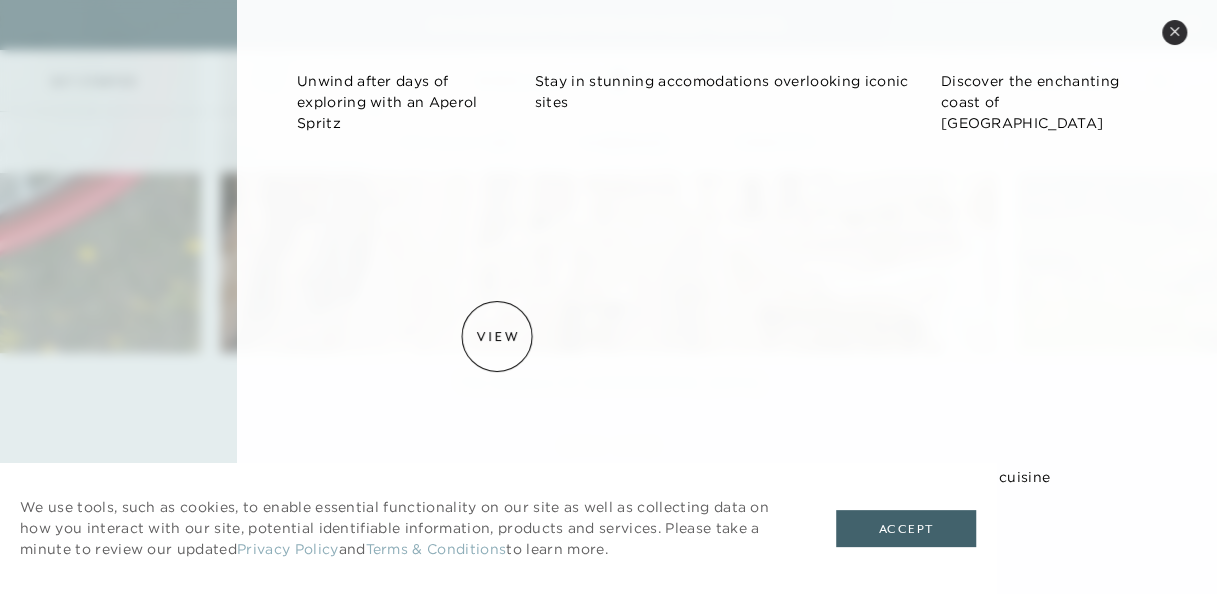 scroll, scrollTop: 1644, scrollLeft: 0, axis: vertical 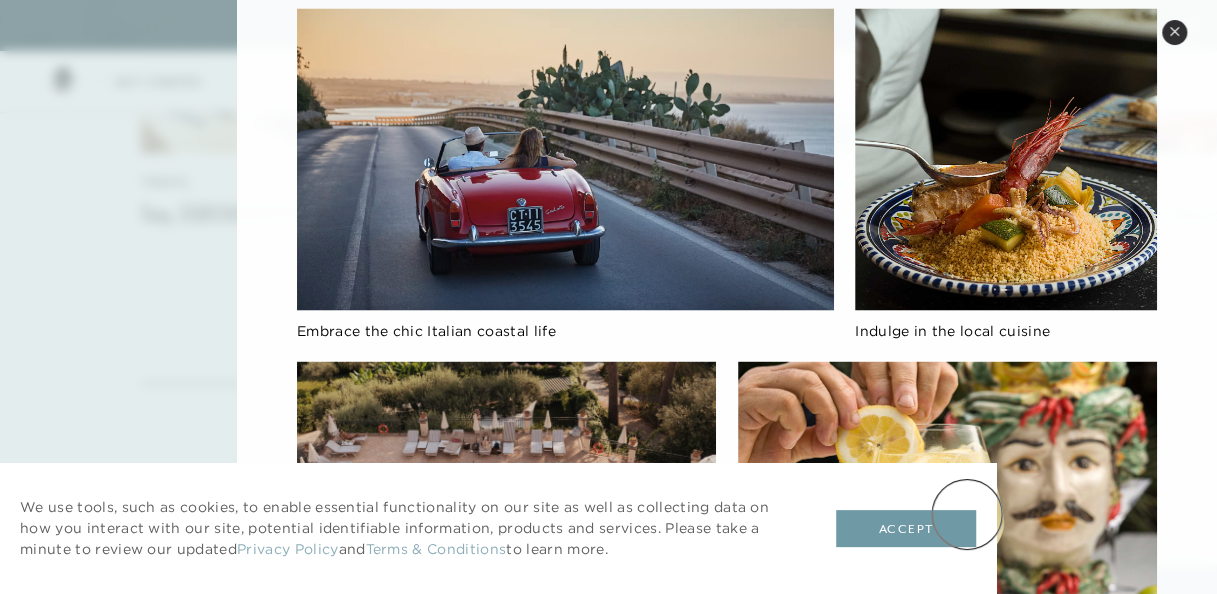 click on "Accept" at bounding box center (906, 529) 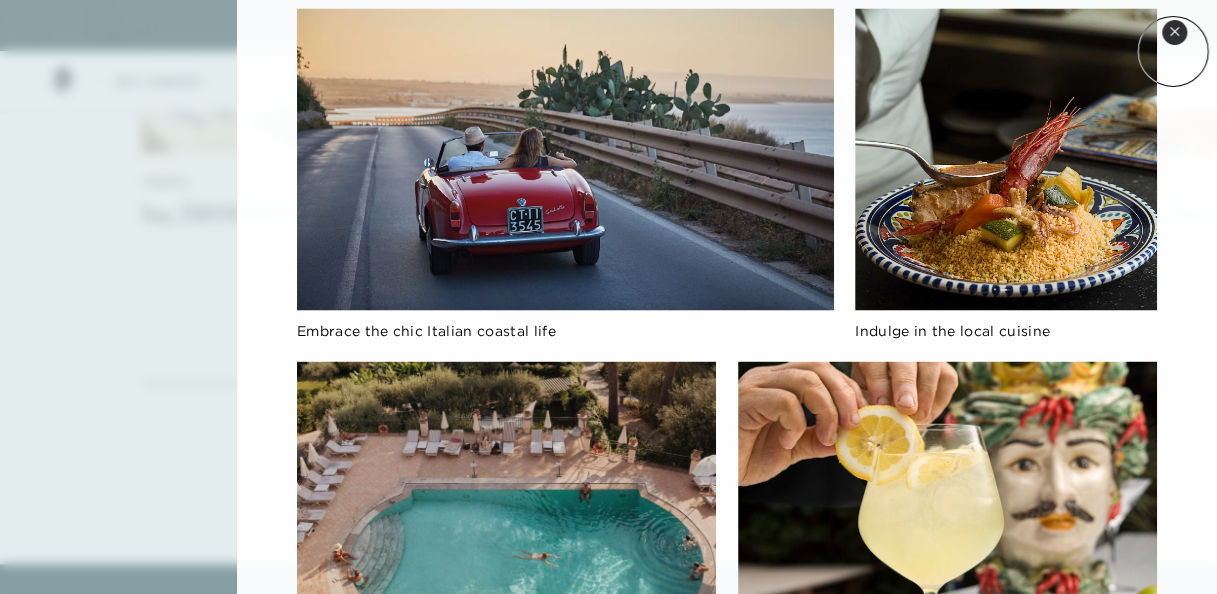click on "10 Days in Sicily The Essence of Sicily Dive into the vibrant culture and breathtaking vistas of Sicily with an itinerary designed to enchant. Start in Palermo, immersing yourself in its lively avenues and storied edifices during a narrated stroll. Enrich your visit with a culinary class or cycle along the scenic coastal routes. Journey next to Monreale, where the splendid Norman Cathedral awaits, before venturing to Agrigento and its majestic Valley of the Temples. Partake in authentic experiences, from dining with local shepherds to horseback excursions across historic terrains. Find serenity in Ragusa's pastoral landscapes, as you engage in traditional cheese crafting or savor the art of cooking in a venerable windmill. In Noto, a private tour of an aristocratic palazzo beckons, before you cap off your adventure in Taormina. Choose from a tapestry of activities, such as wine sampling on the slopes of Mount Etna or delving into the Alcantara Gorges. Visit the Valley of the Temples" 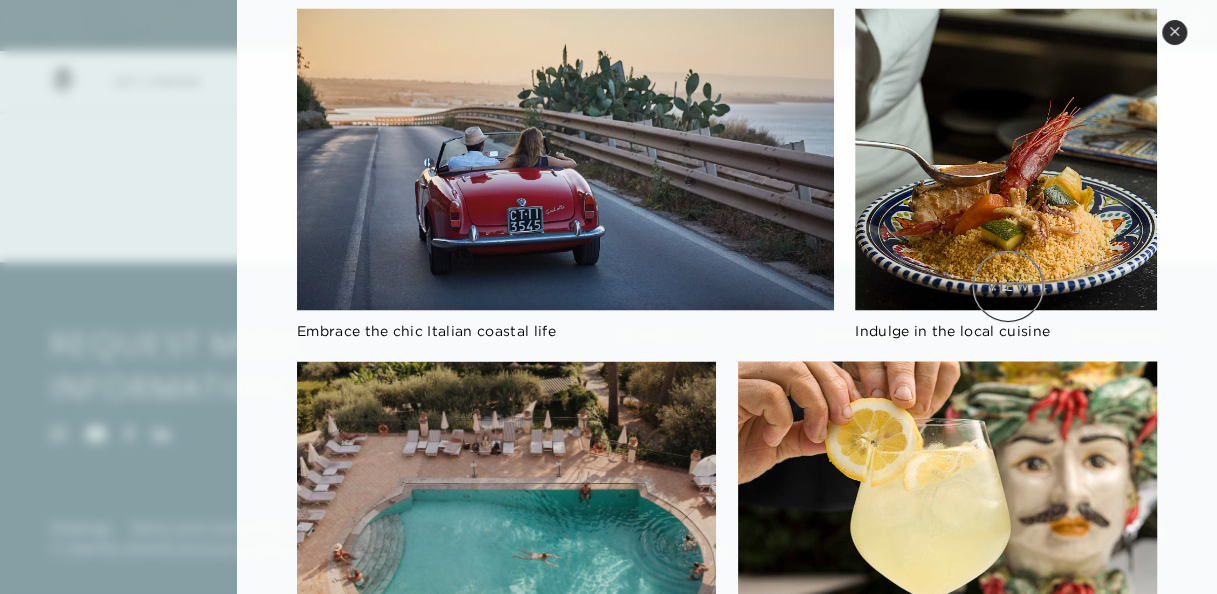 scroll, scrollTop: 4655, scrollLeft: 0, axis: vertical 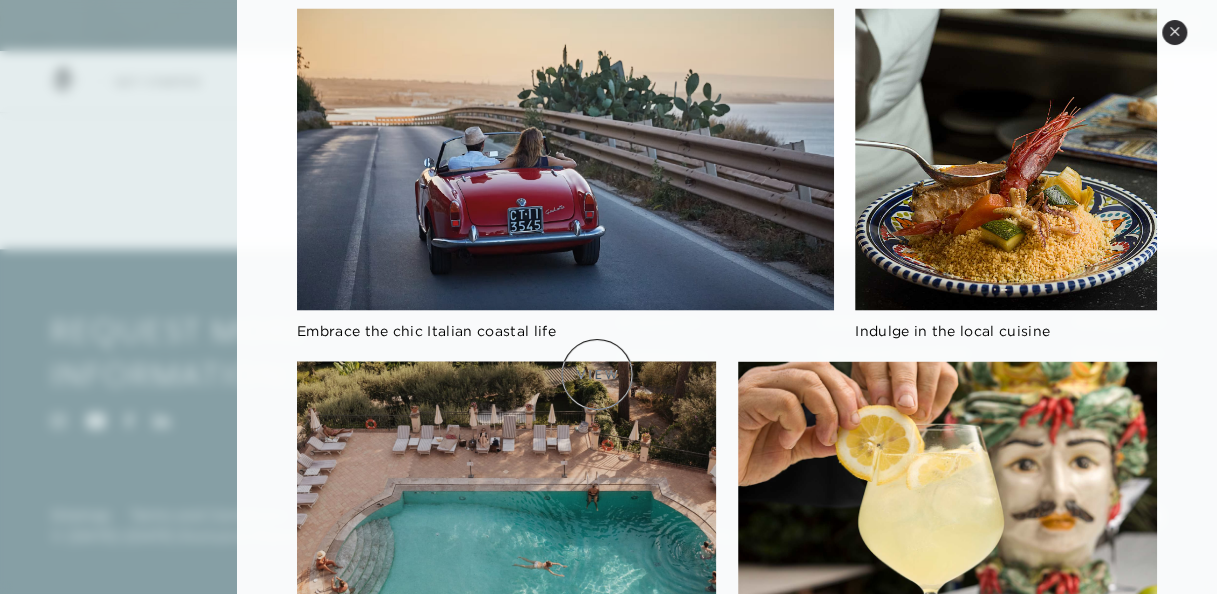 click at bounding box center (506, 478) 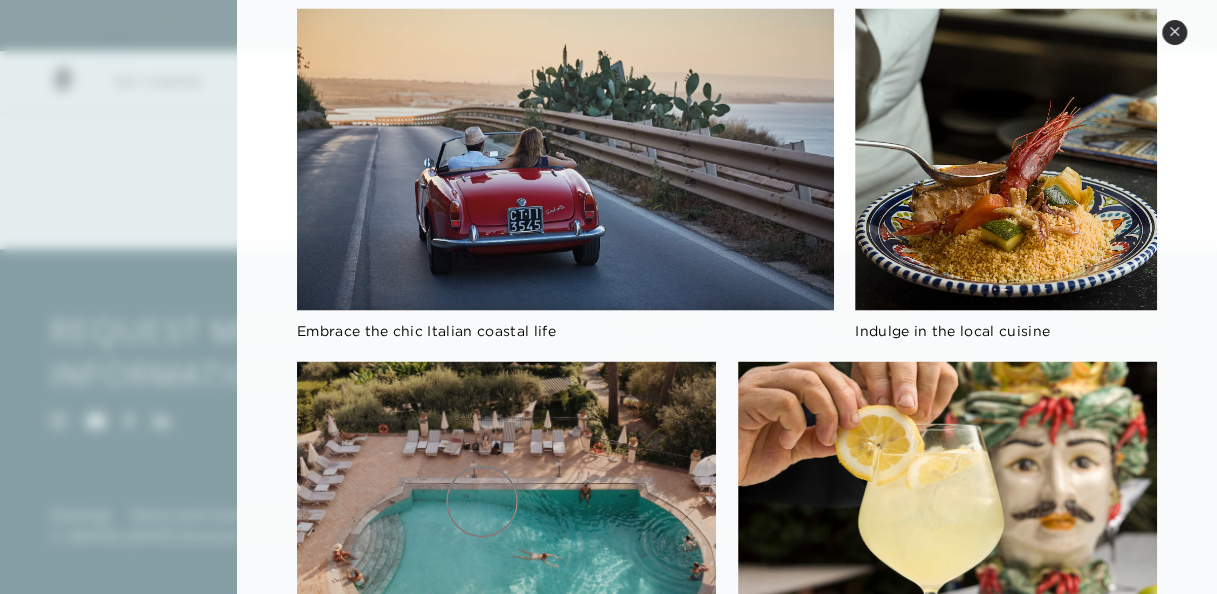 click on "Enjoy a stay at Taormina's premiere resort" at bounding box center [497, 626] 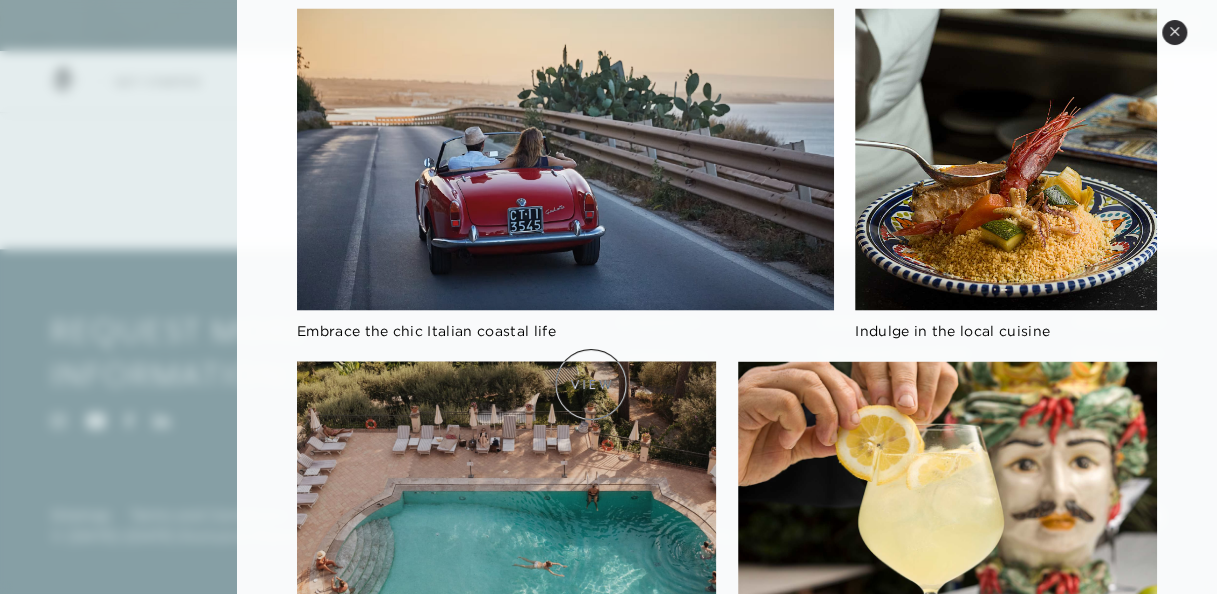 click at bounding box center [506, 478] 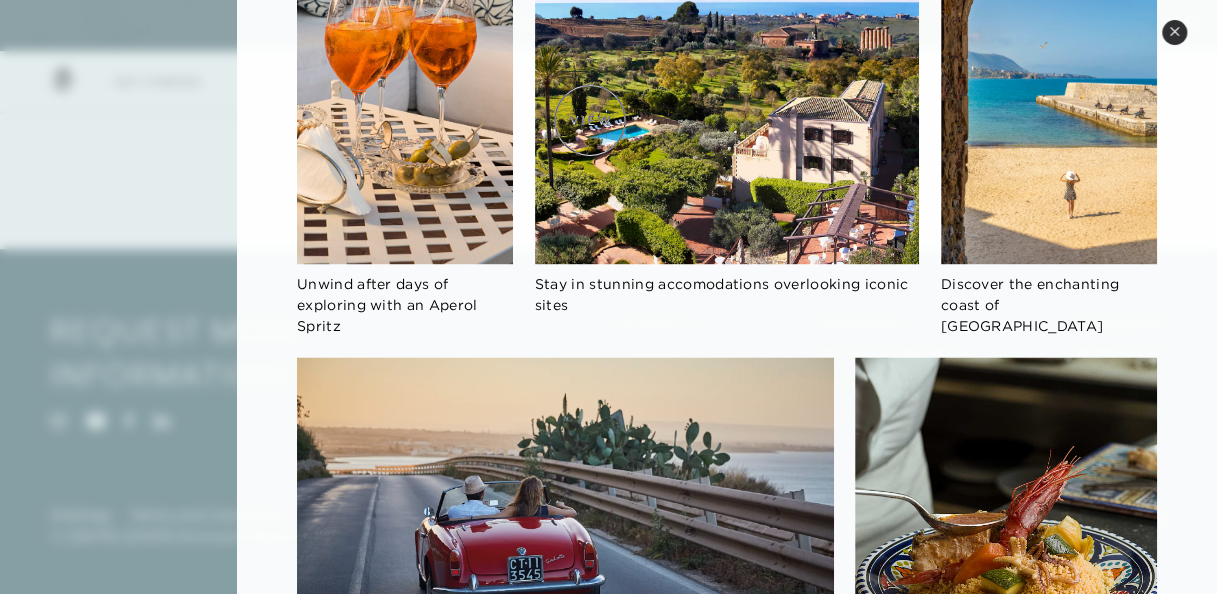 scroll, scrollTop: 1644, scrollLeft: 0, axis: vertical 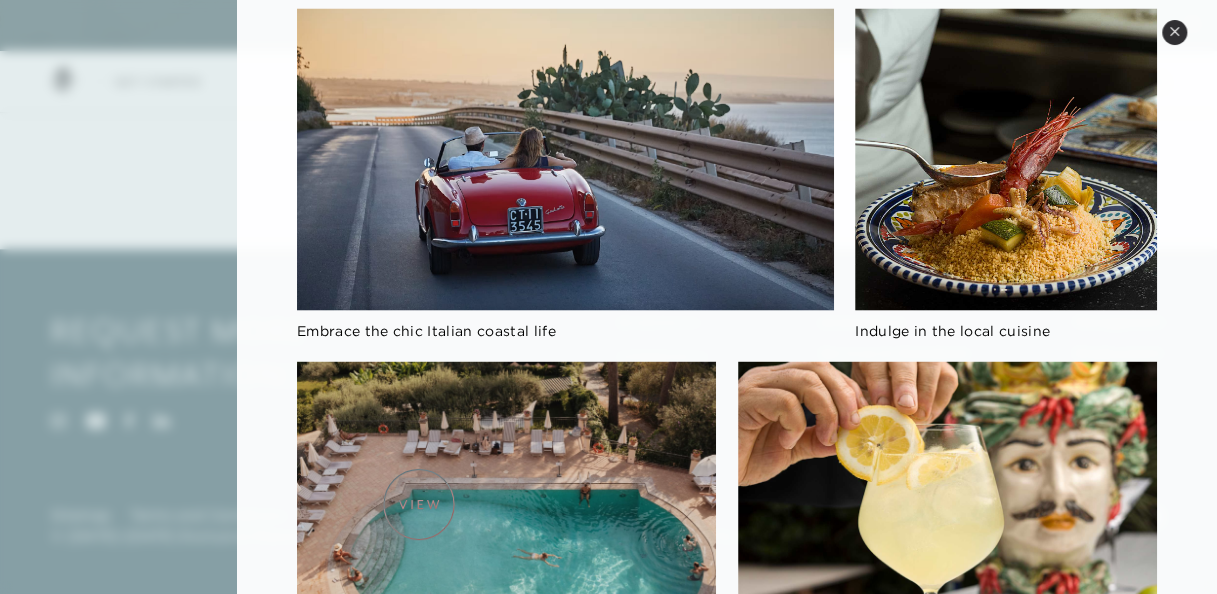 click on "Enjoy a stay at Taormina's premiere resort" at bounding box center (497, 626) 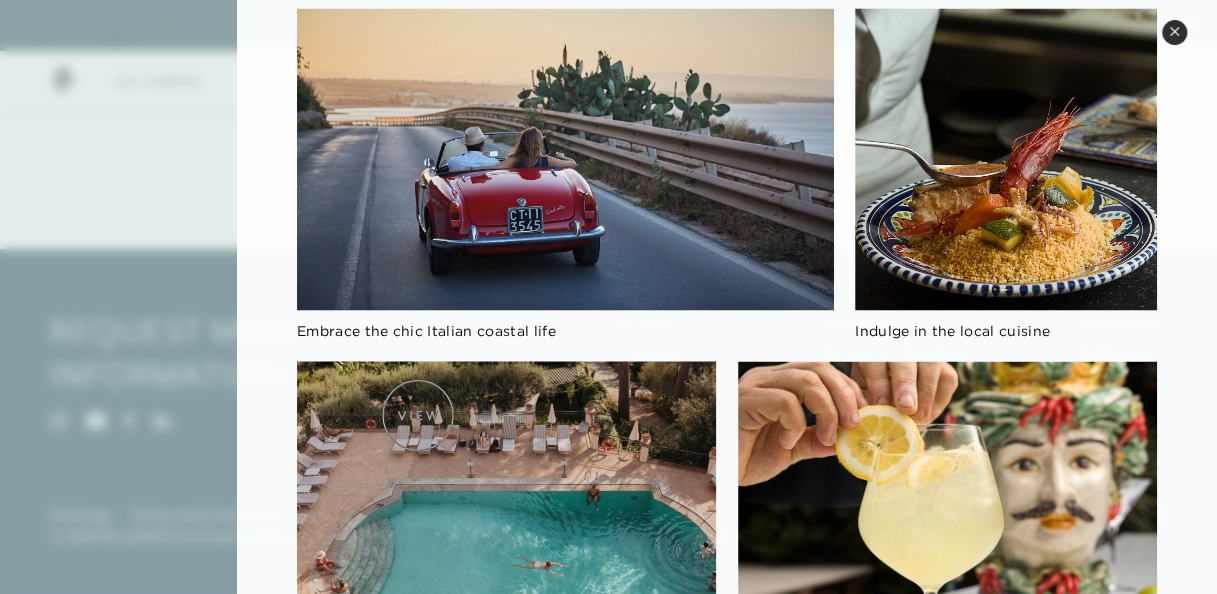 click at bounding box center (506, 478) 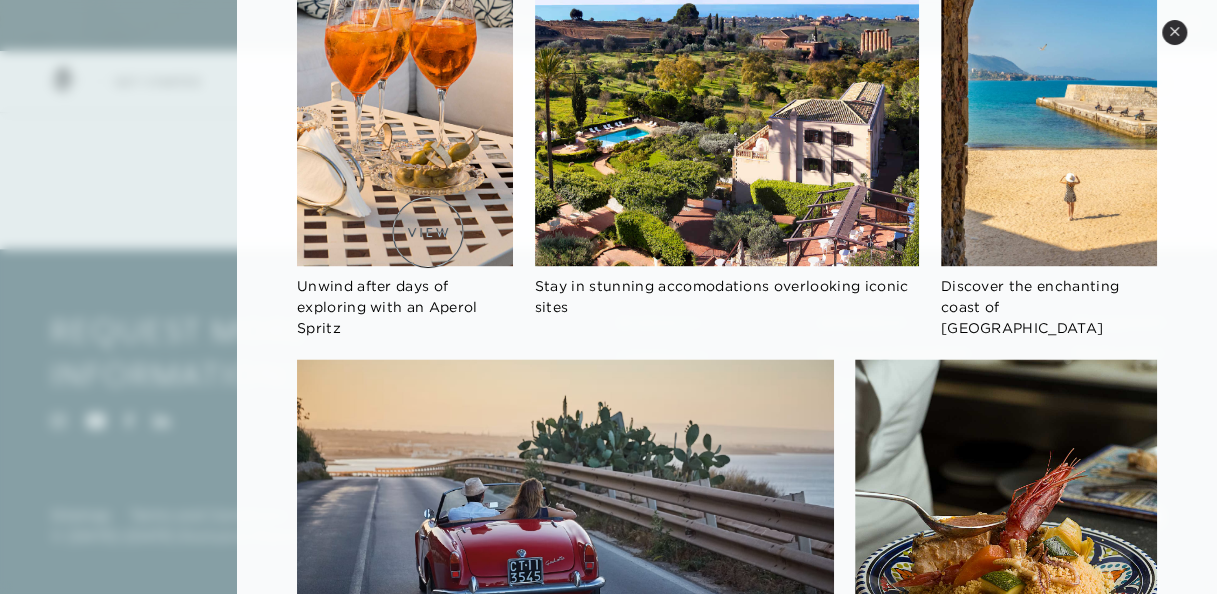scroll, scrollTop: 1644, scrollLeft: 0, axis: vertical 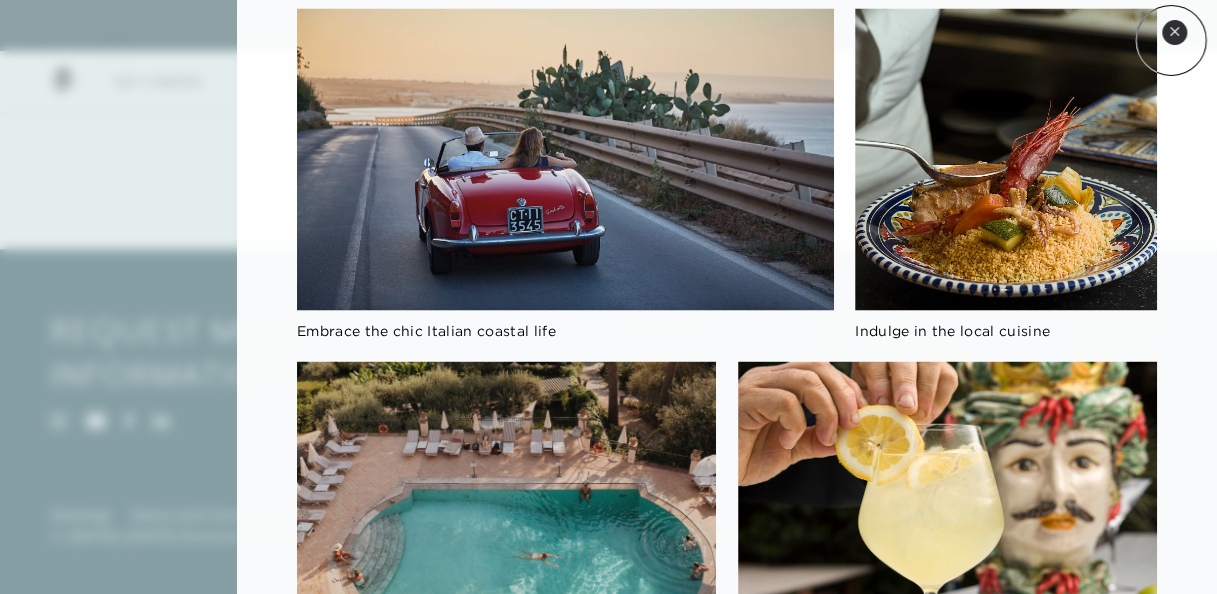 click on "Close quickview" at bounding box center [1174, 32] 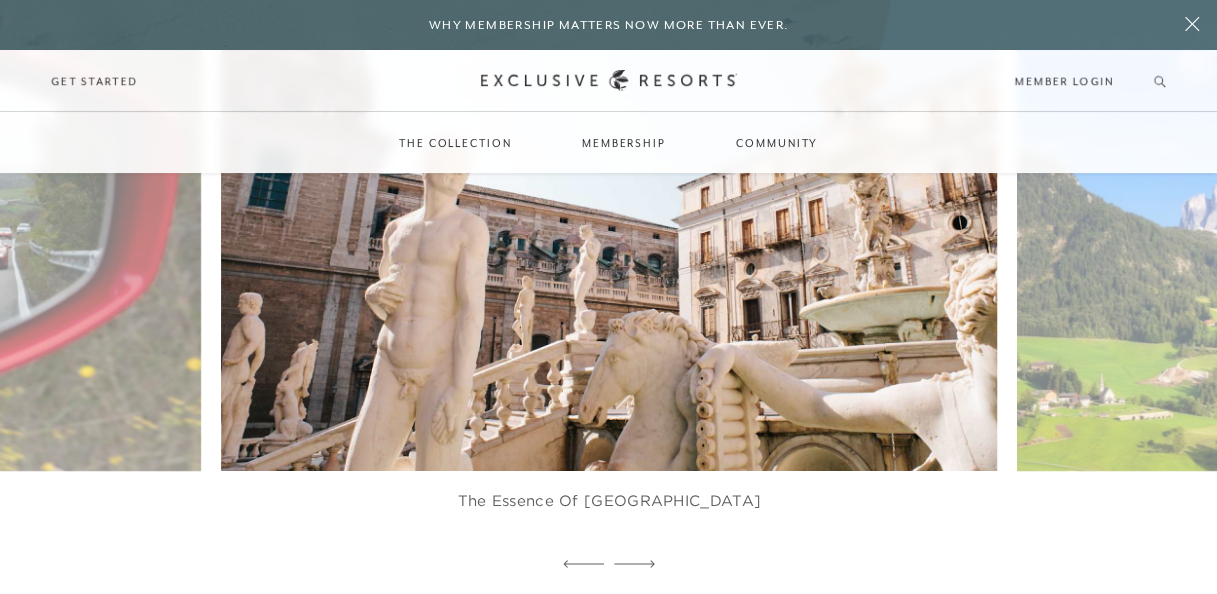 scroll, scrollTop: 3347, scrollLeft: 0, axis: vertical 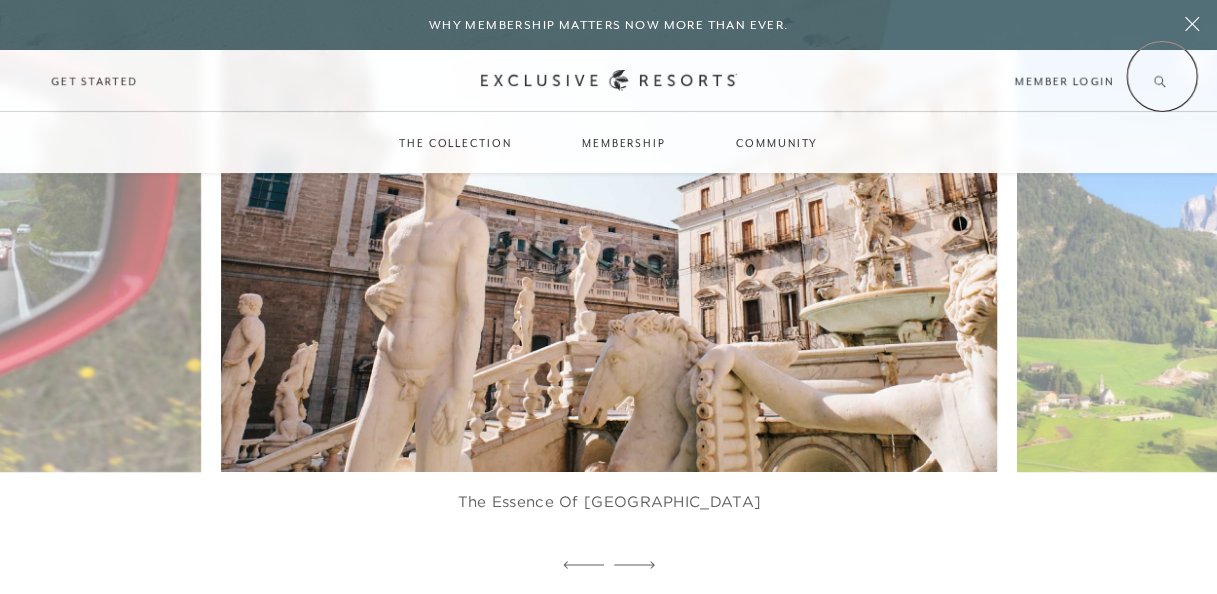 click 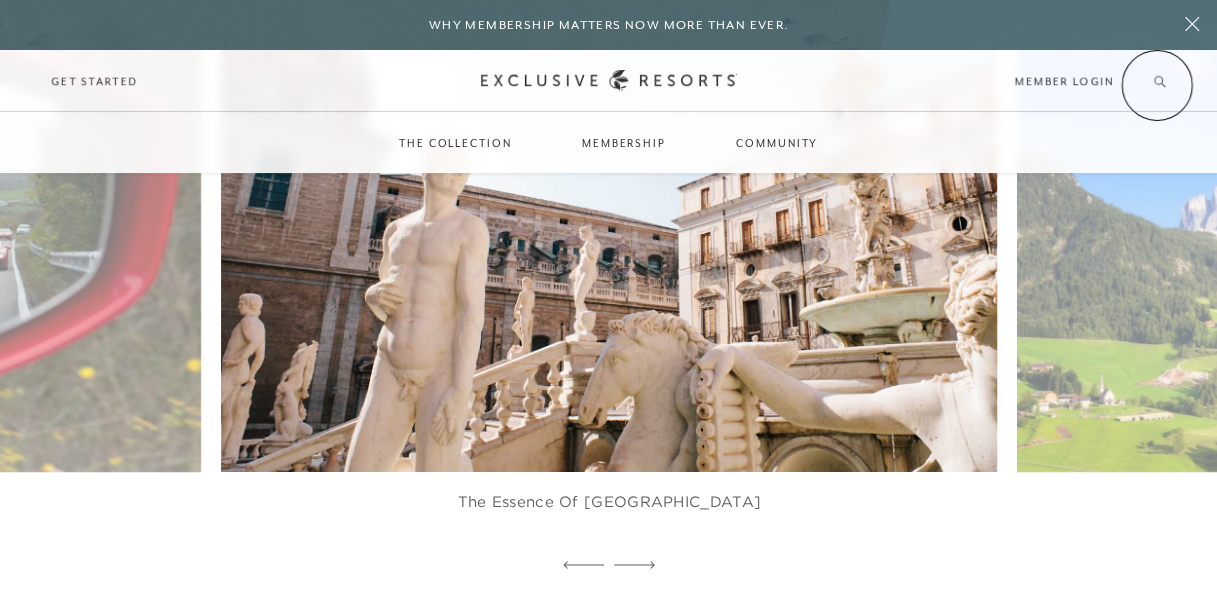 click 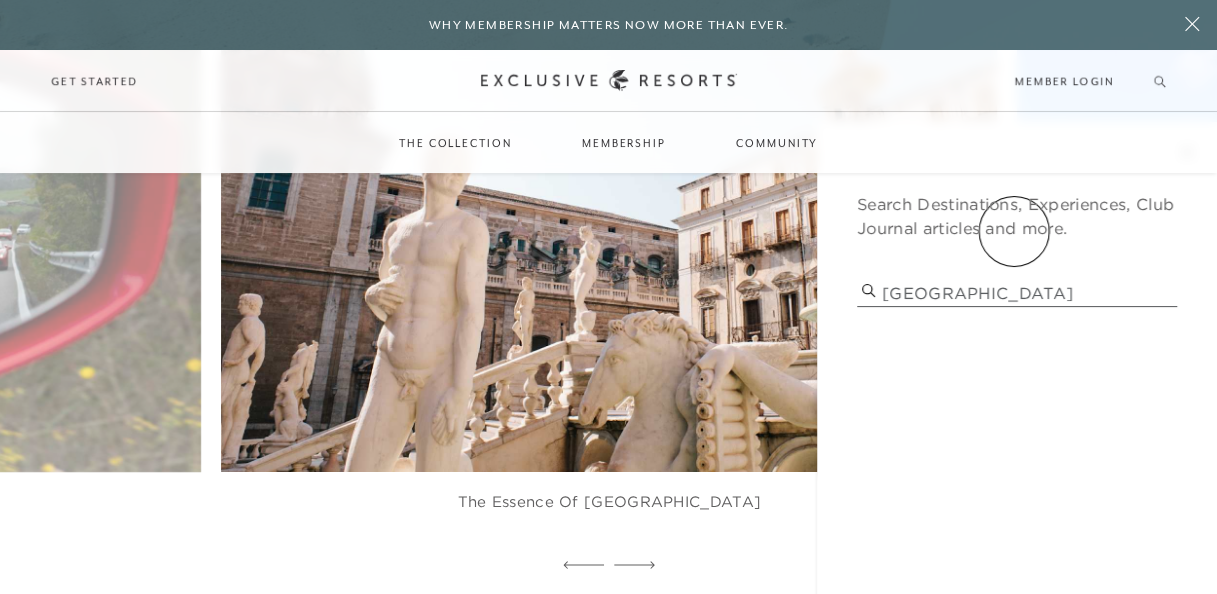 type on "sicily" 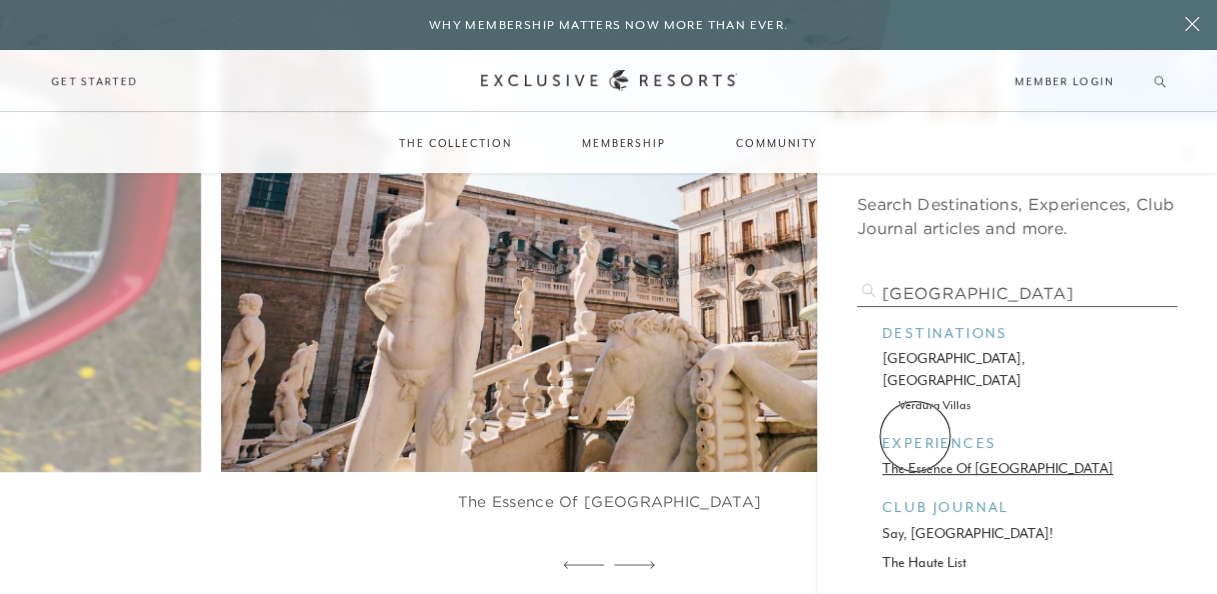 click on "the essence of sicily" at bounding box center [1017, 468] 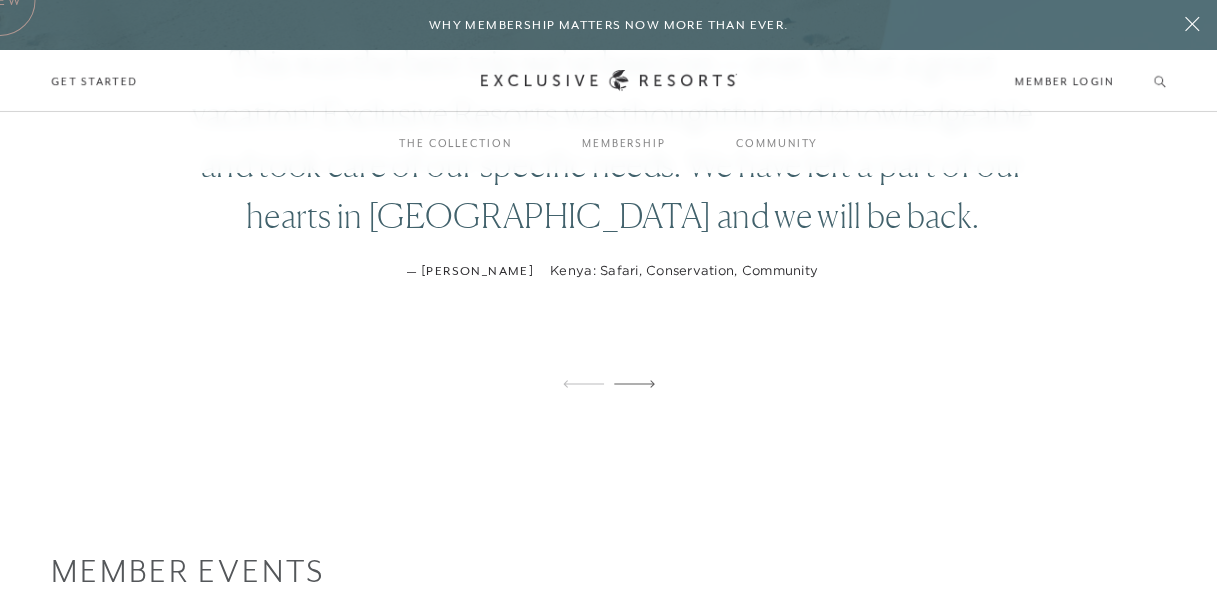 scroll, scrollTop: 0, scrollLeft: 0, axis: both 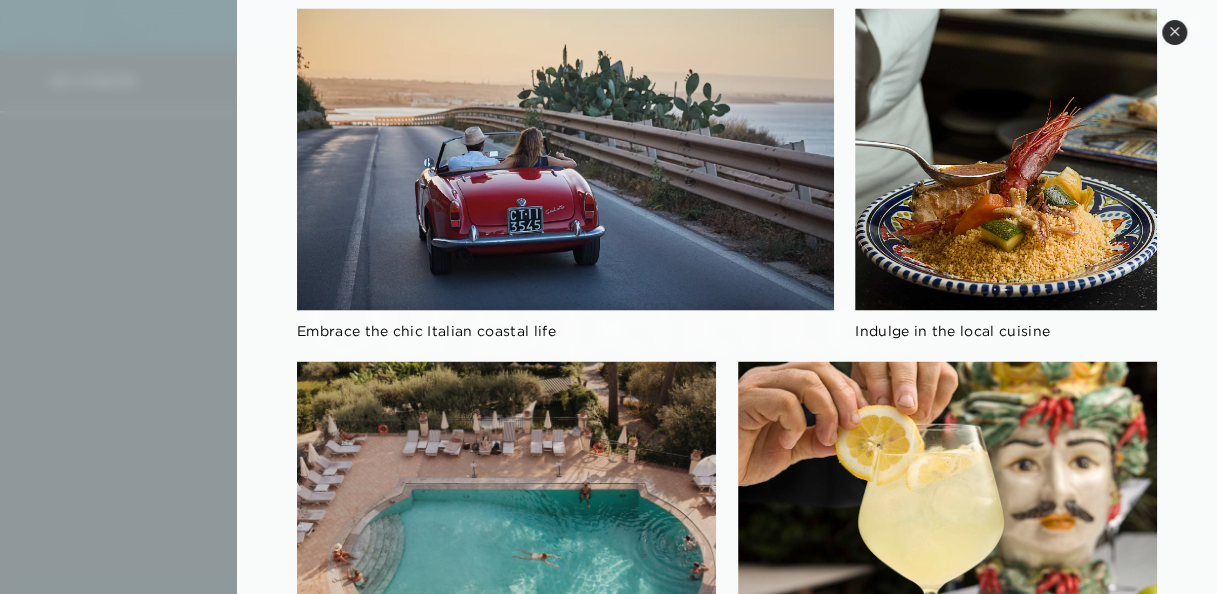 click on "Enjoy a stay at Taormina's premiere resort" at bounding box center (497, 626) 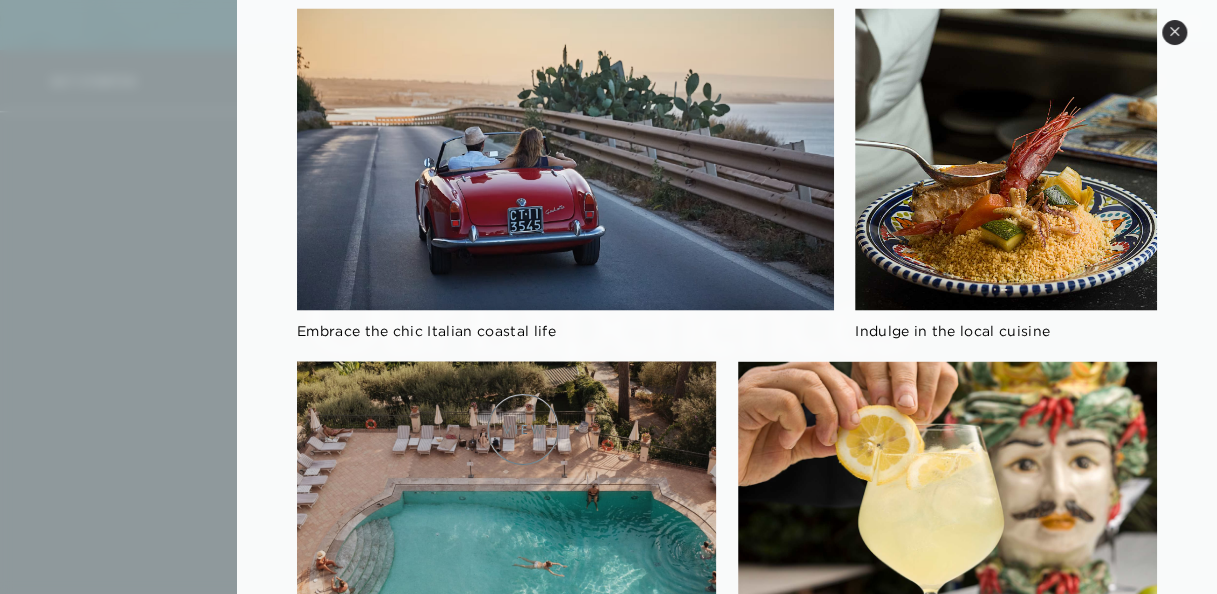 click at bounding box center (506, 478) 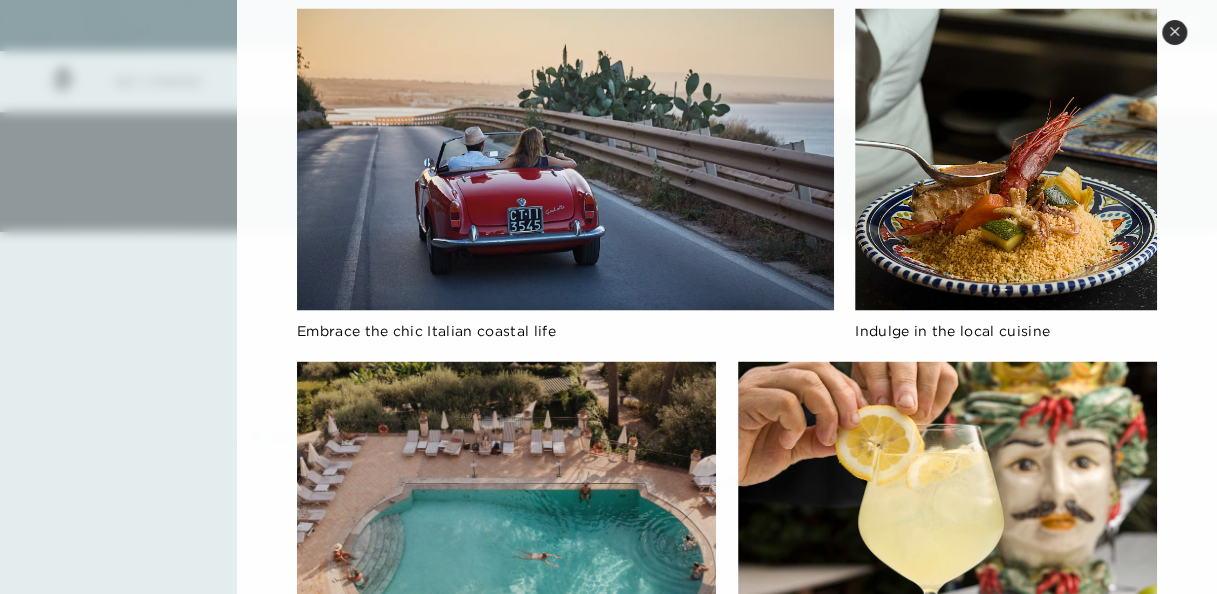 scroll, scrollTop: 377, scrollLeft: 0, axis: vertical 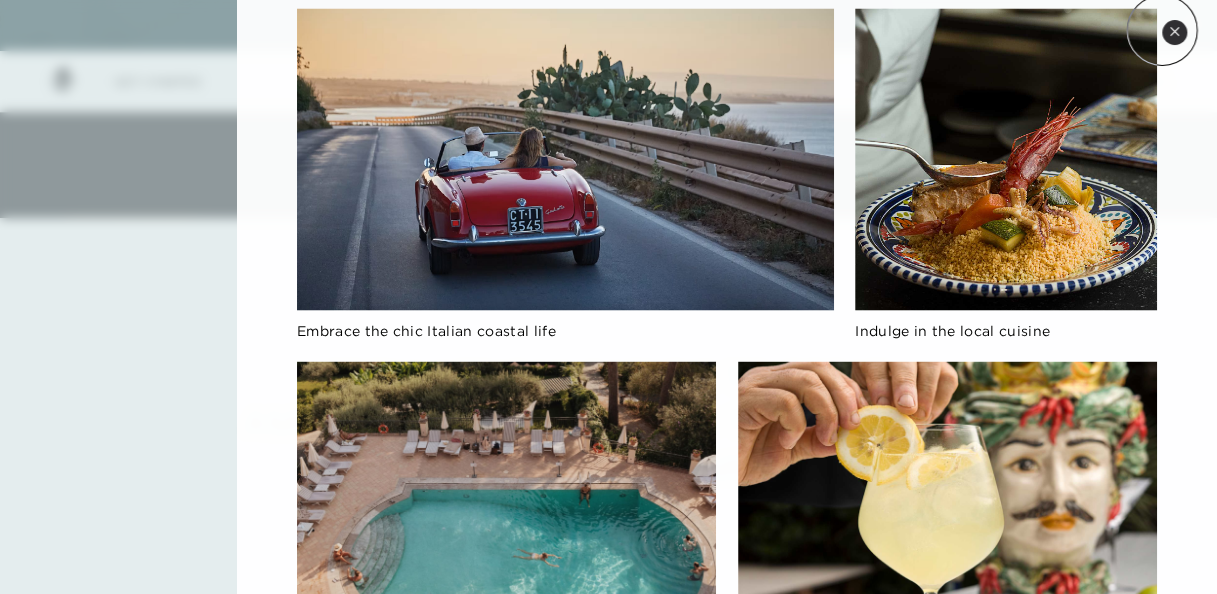 click on "Close quickview" at bounding box center (1174, 32) 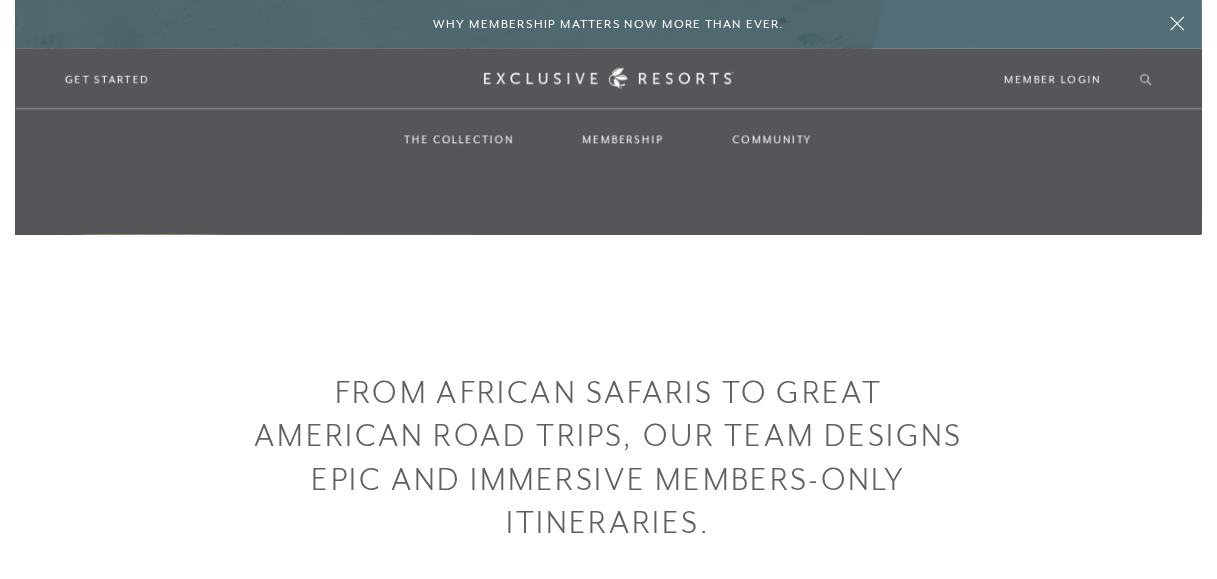 scroll, scrollTop: 0, scrollLeft: 0, axis: both 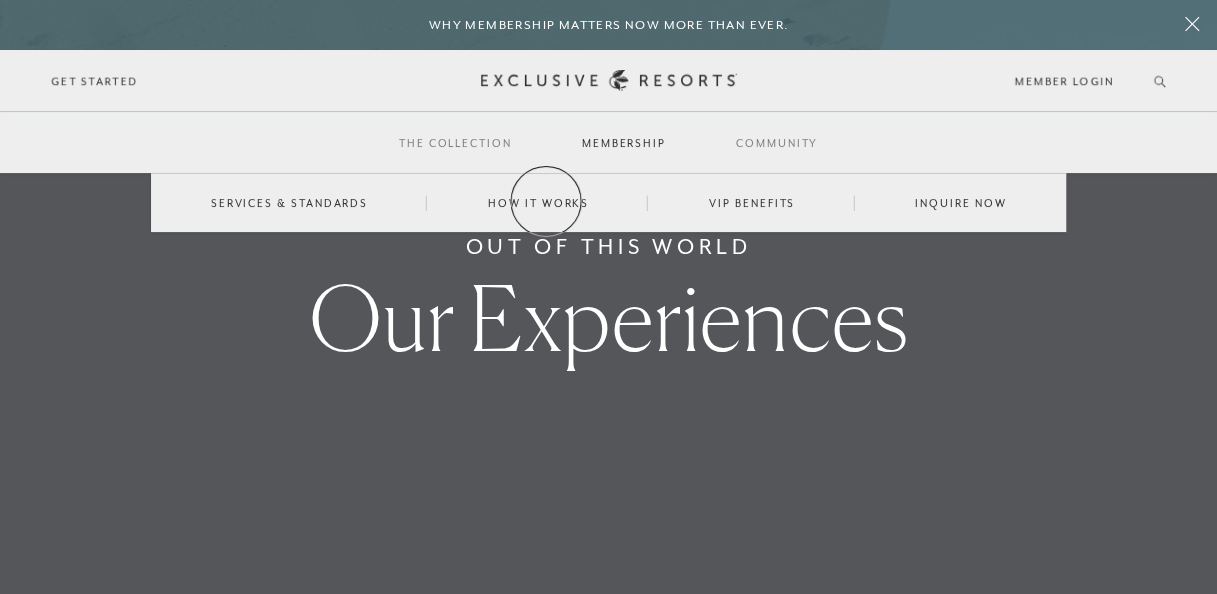 click on "How it works" at bounding box center [538, 203] 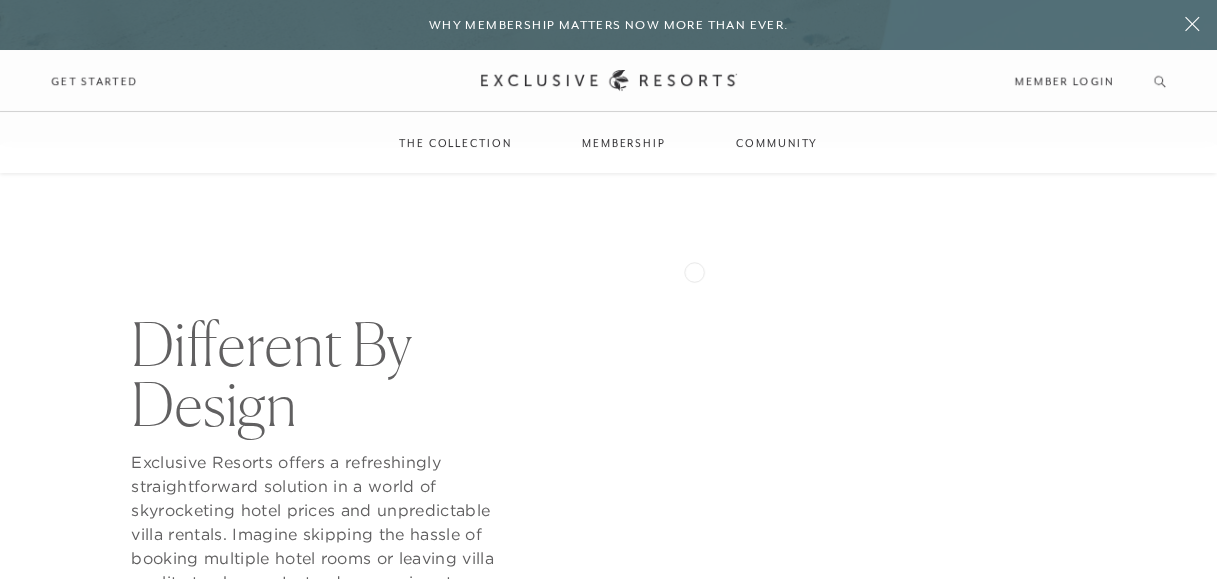 scroll, scrollTop: 433, scrollLeft: 0, axis: vertical 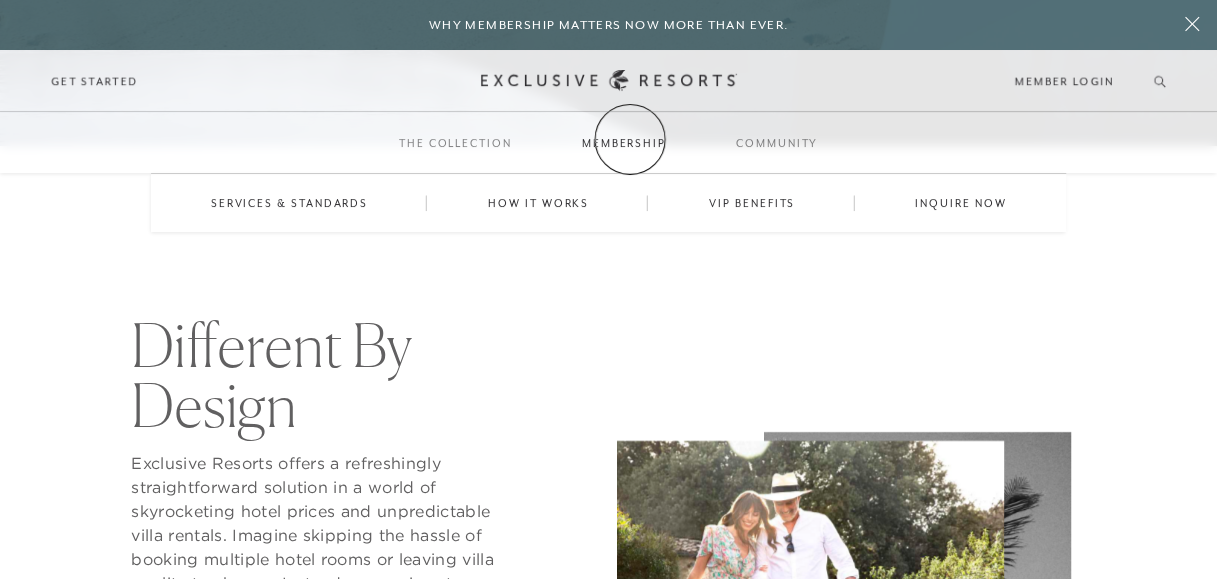 click on "Membership" at bounding box center [624, 143] 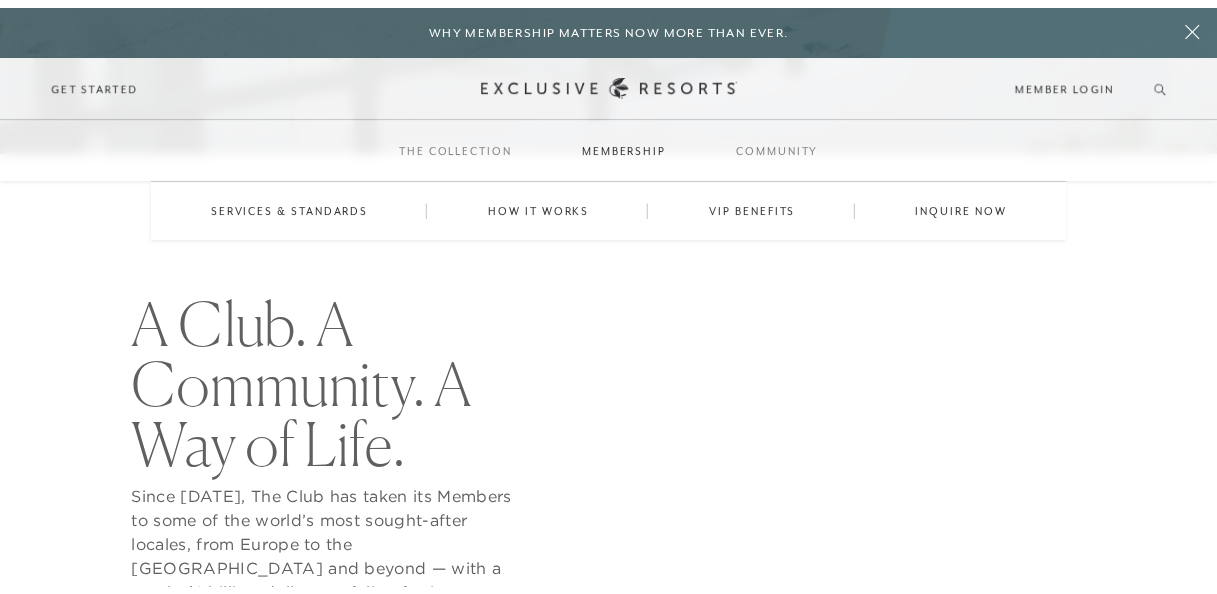 scroll, scrollTop: 0, scrollLeft: 0, axis: both 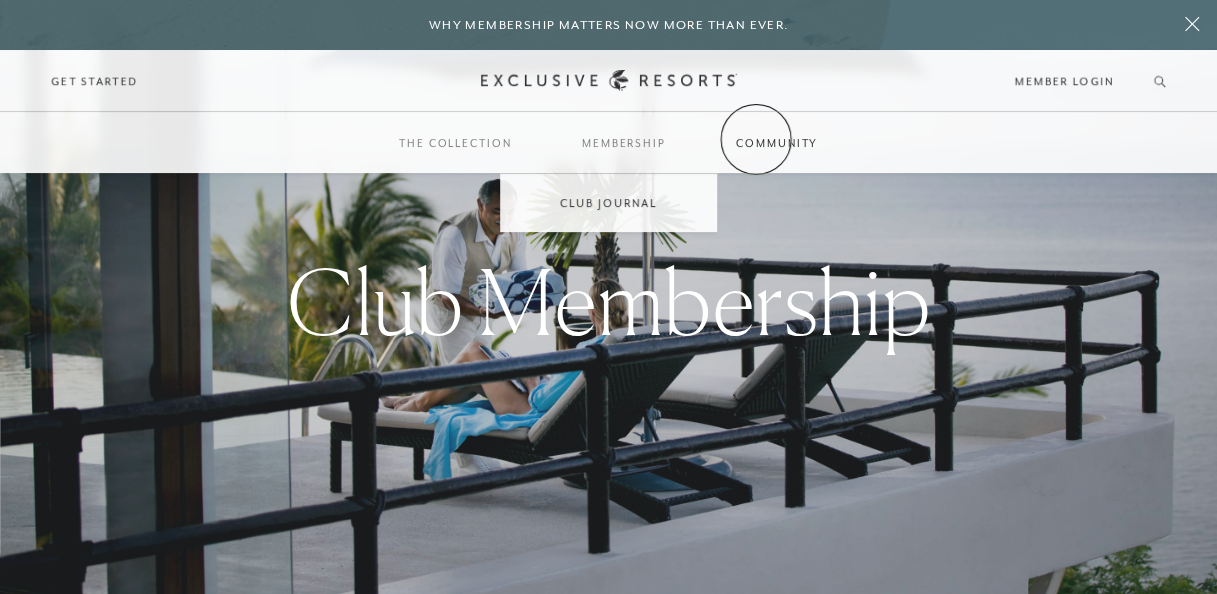 click on "Community" at bounding box center [777, 143] 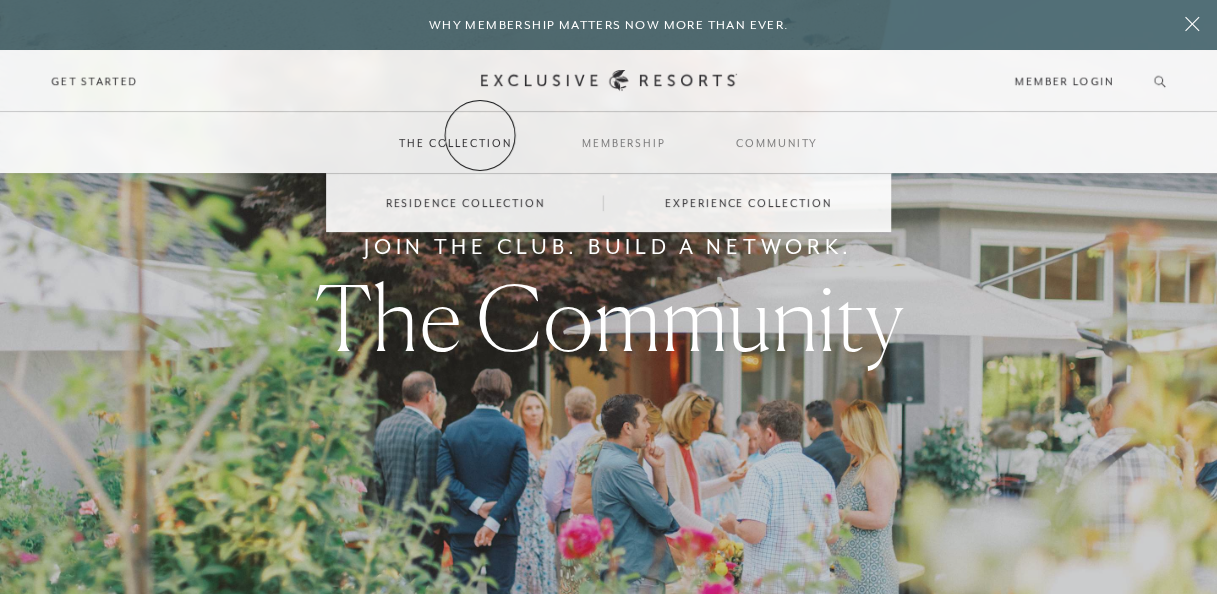 click on "The Collection" at bounding box center [455, 143] 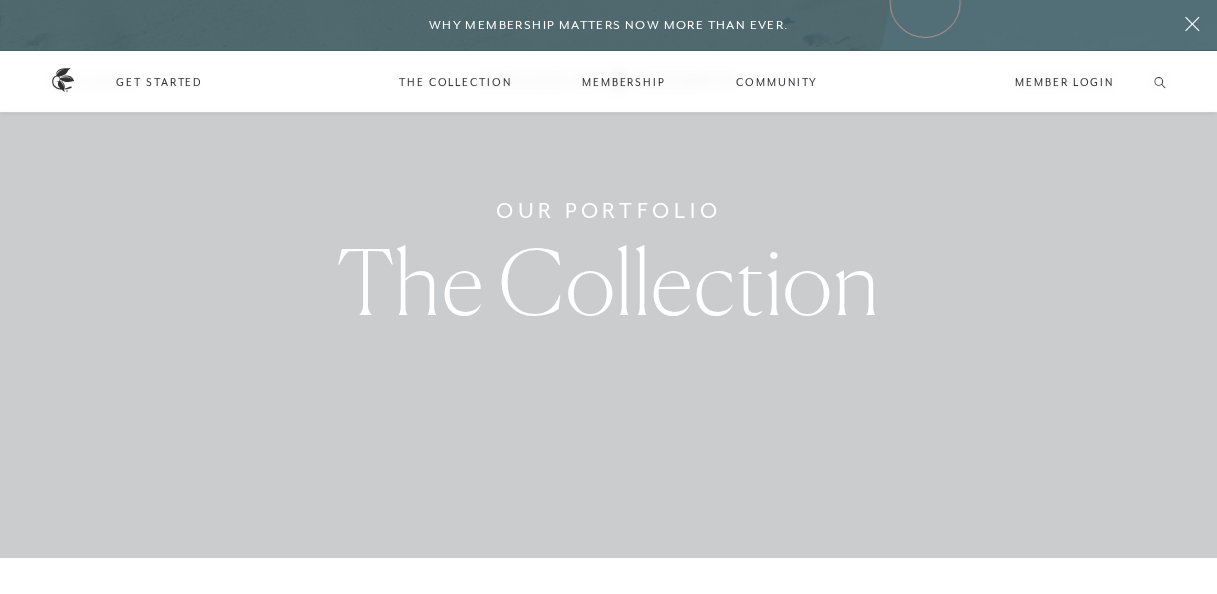 scroll, scrollTop: 0, scrollLeft: 0, axis: both 